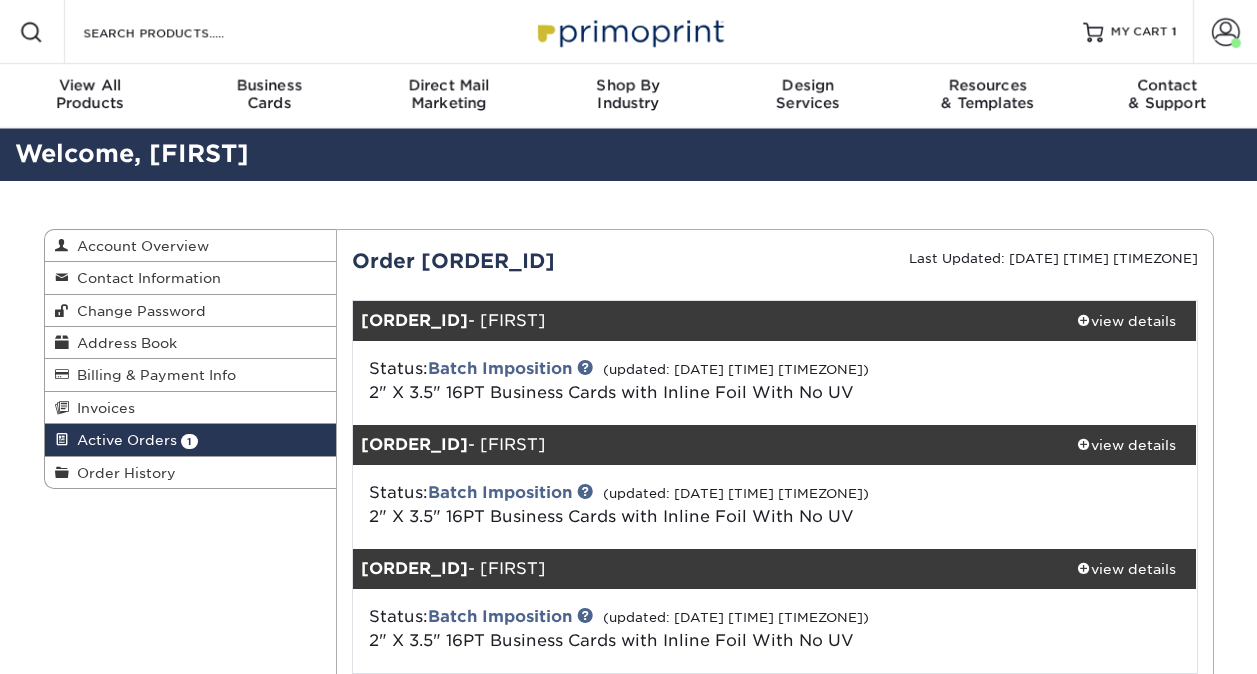 scroll, scrollTop: 0, scrollLeft: 0, axis: both 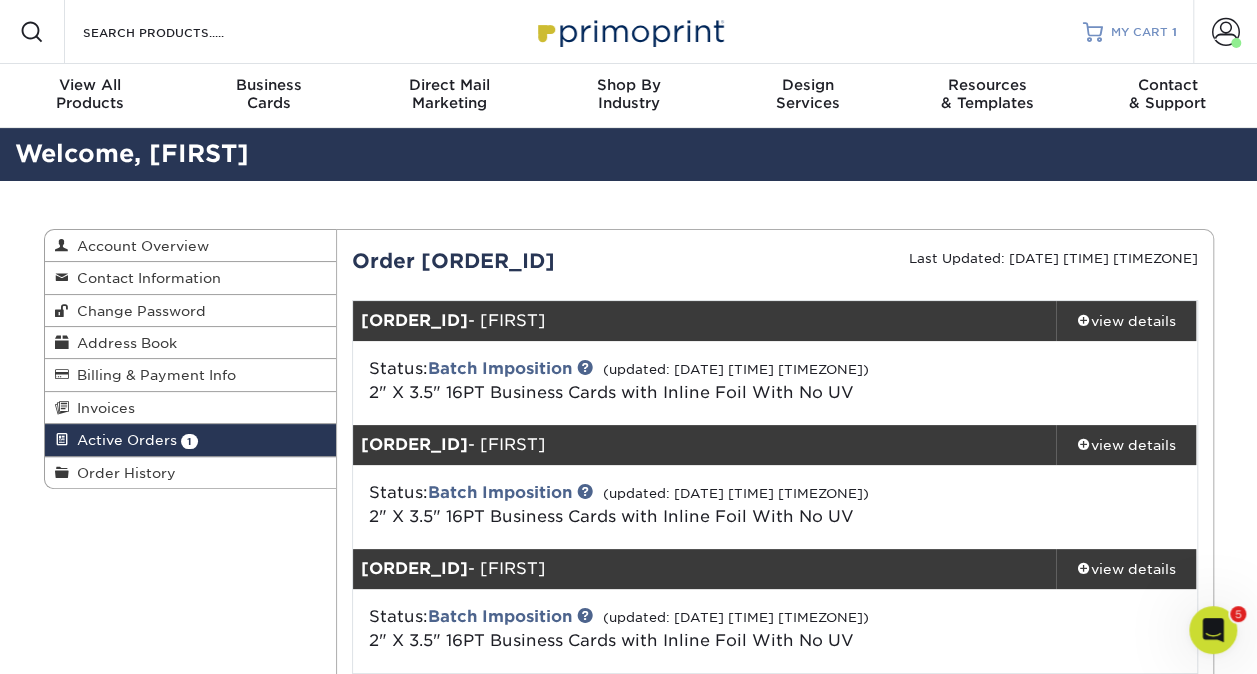 click on "MY CART" at bounding box center [1139, 32] 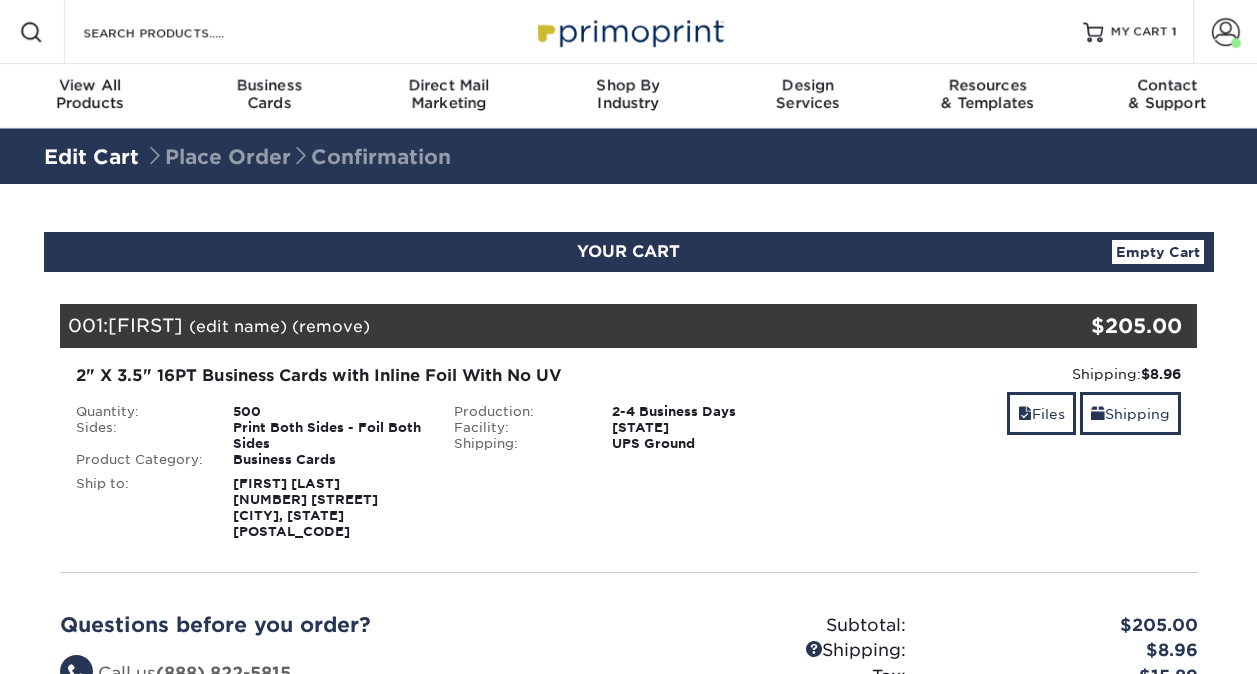 scroll, scrollTop: 0, scrollLeft: 0, axis: both 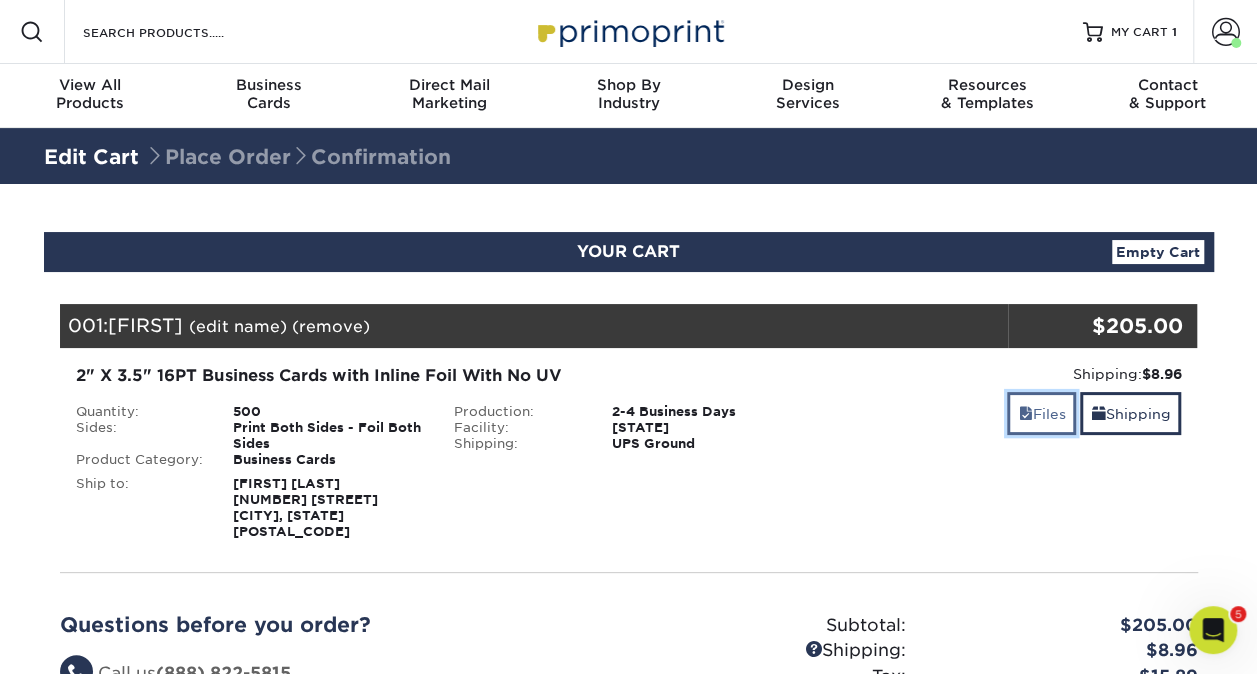 click on "Files" at bounding box center [1041, 413] 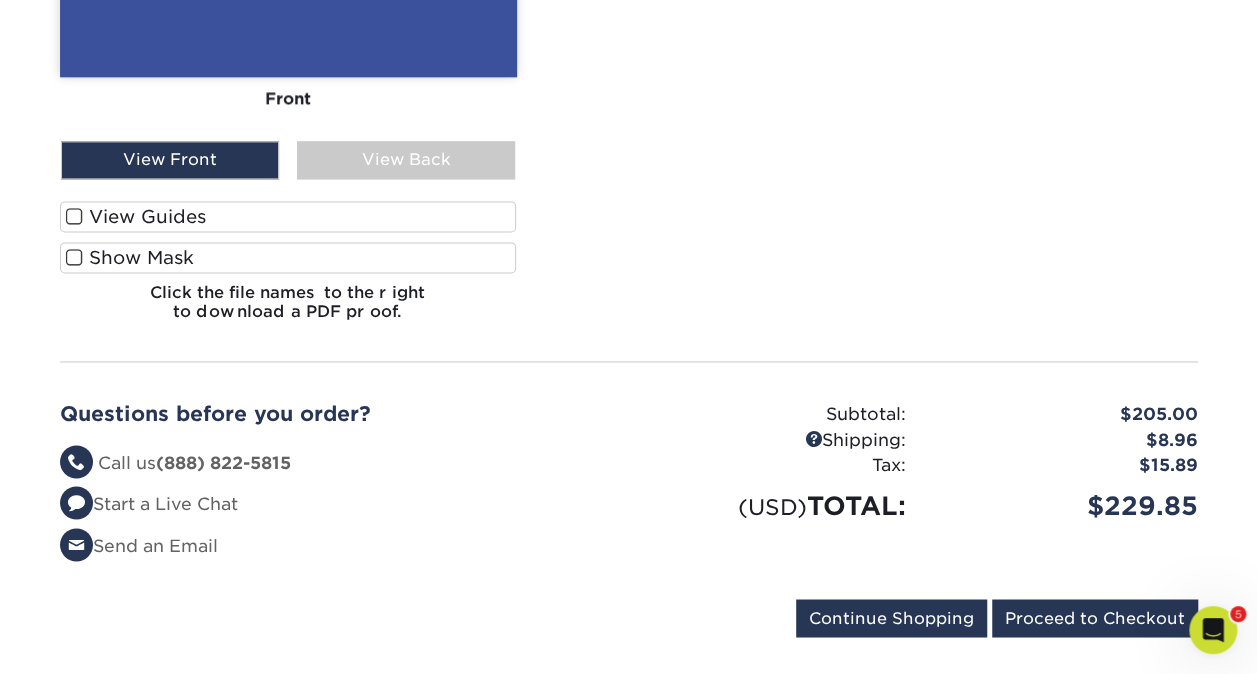 scroll, scrollTop: 1100, scrollLeft: 0, axis: vertical 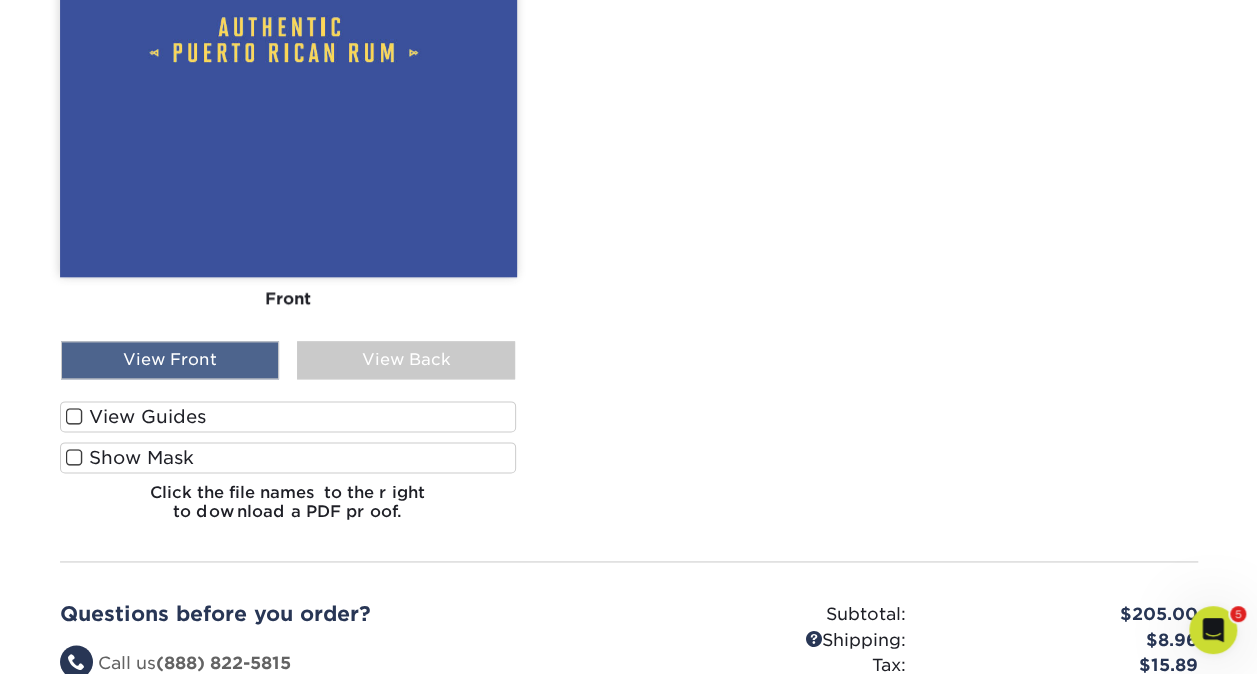 click on "View Front" at bounding box center (170, 360) 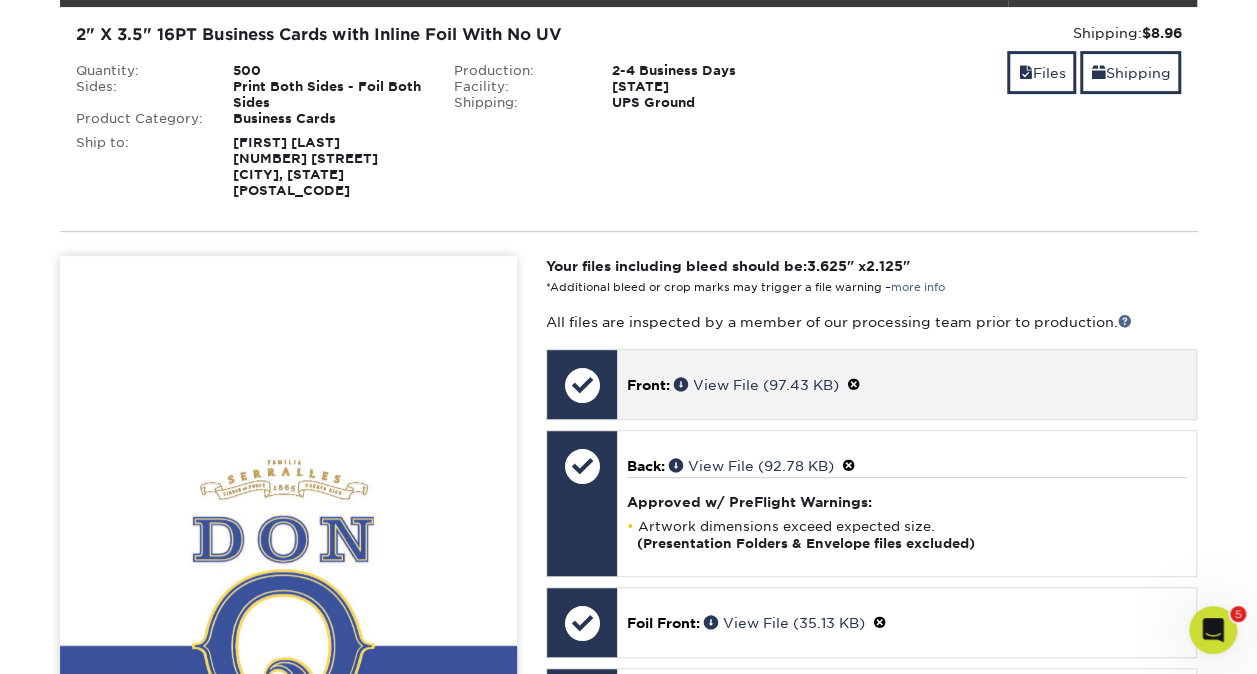 scroll, scrollTop: 400, scrollLeft: 0, axis: vertical 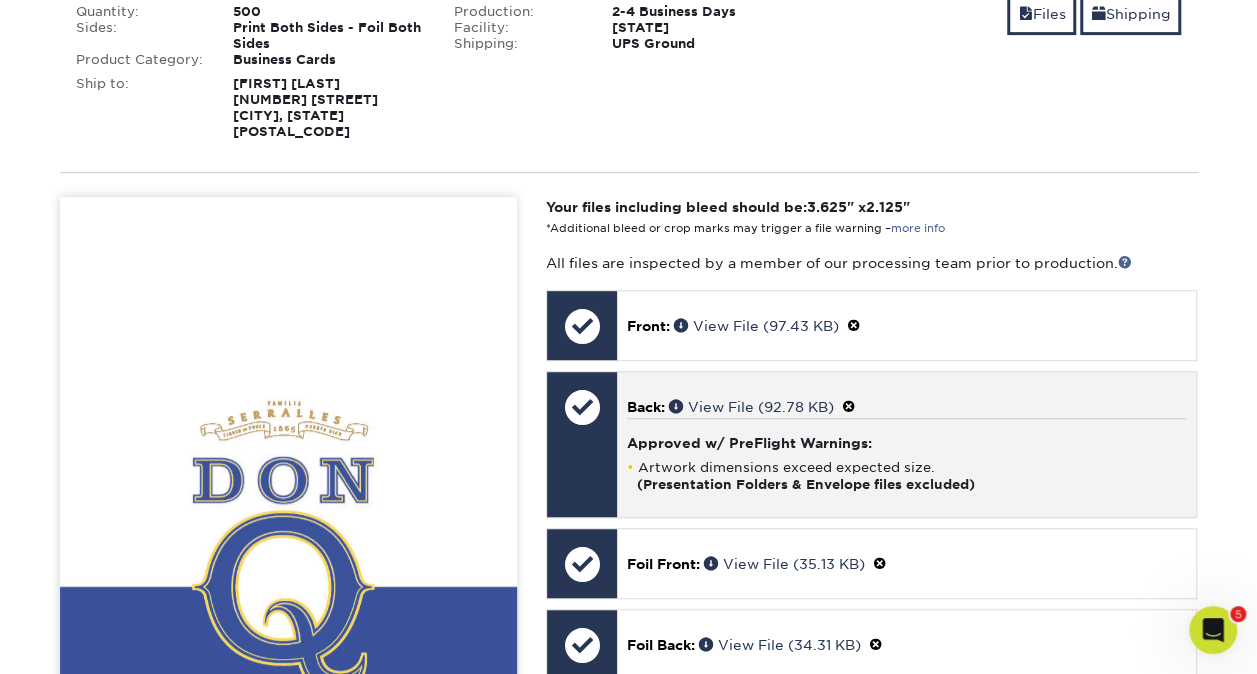 click at bounding box center (582, 407) 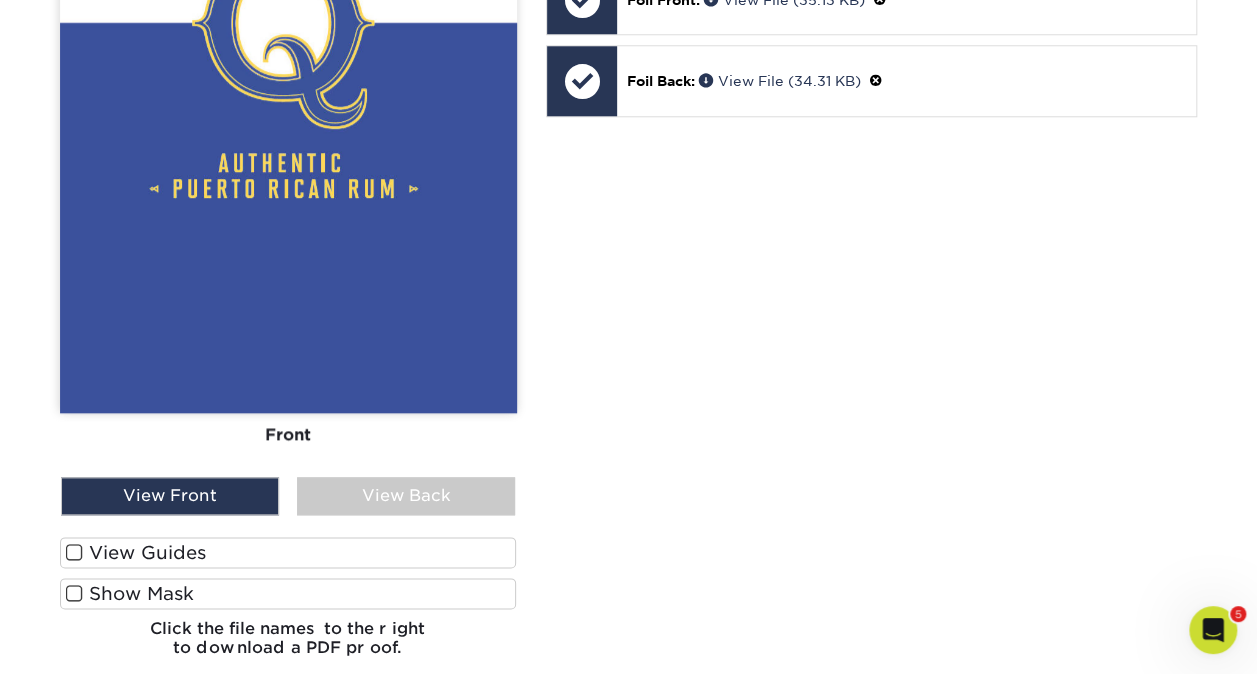 scroll, scrollTop: 1100, scrollLeft: 0, axis: vertical 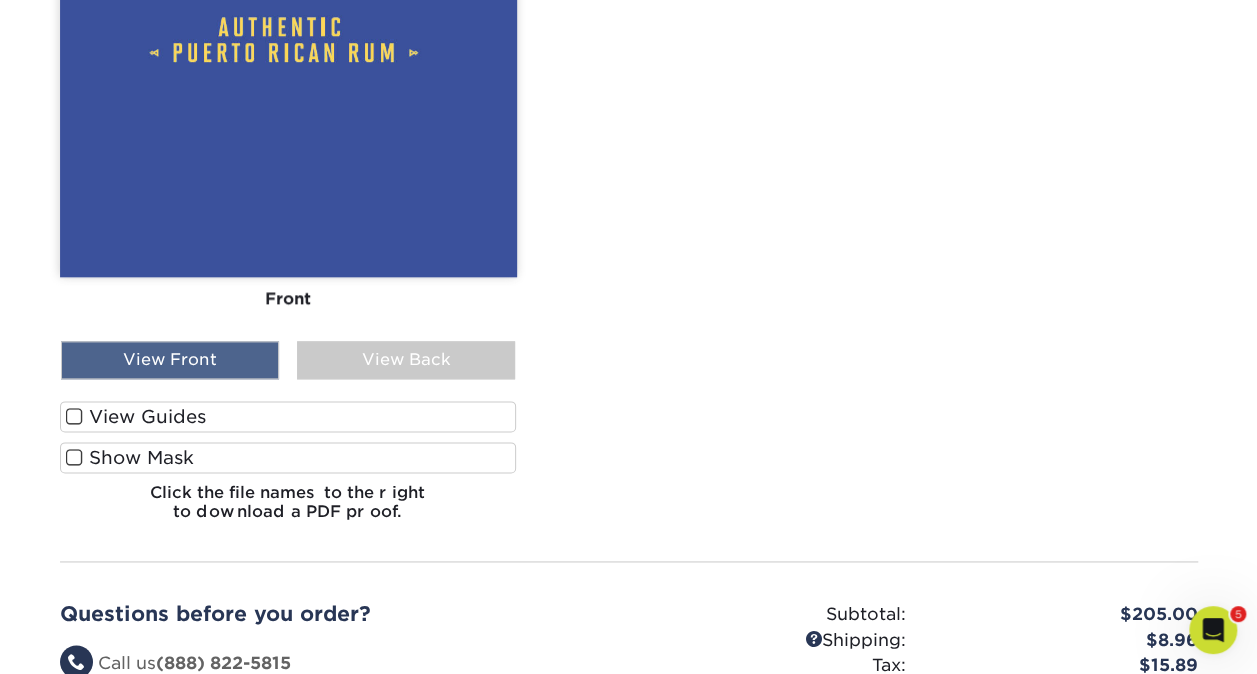 click on "View Front" at bounding box center [170, 360] 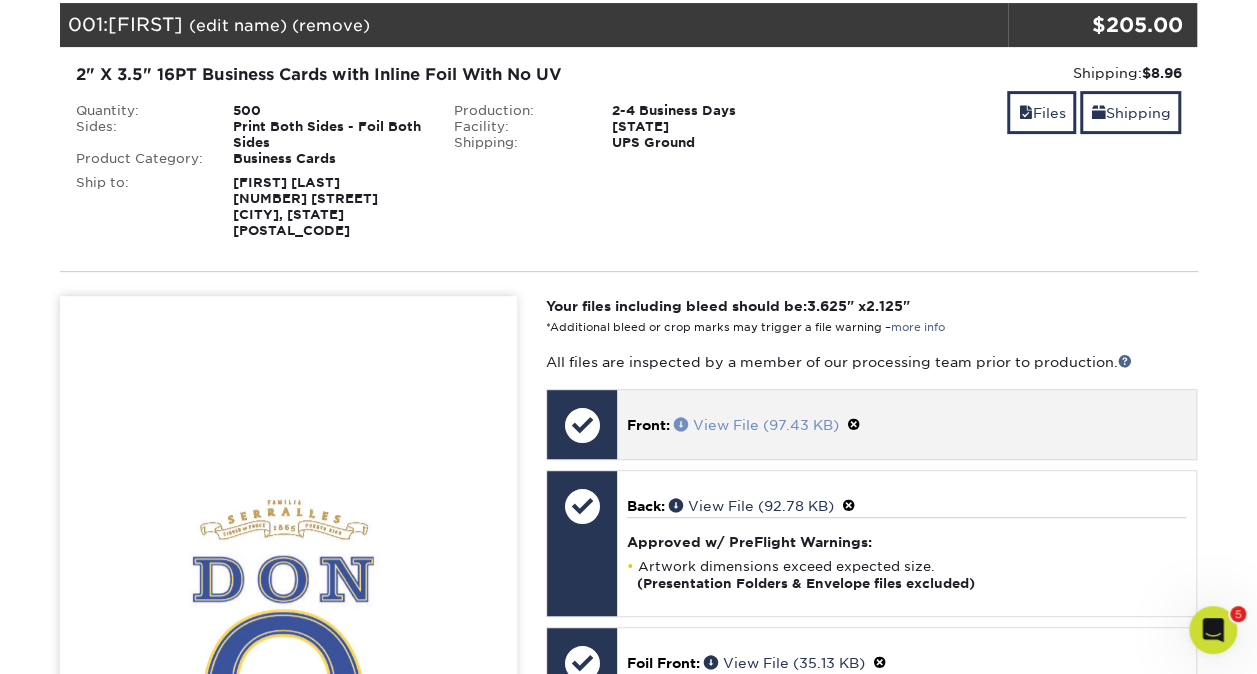 scroll, scrollTop: 100, scrollLeft: 0, axis: vertical 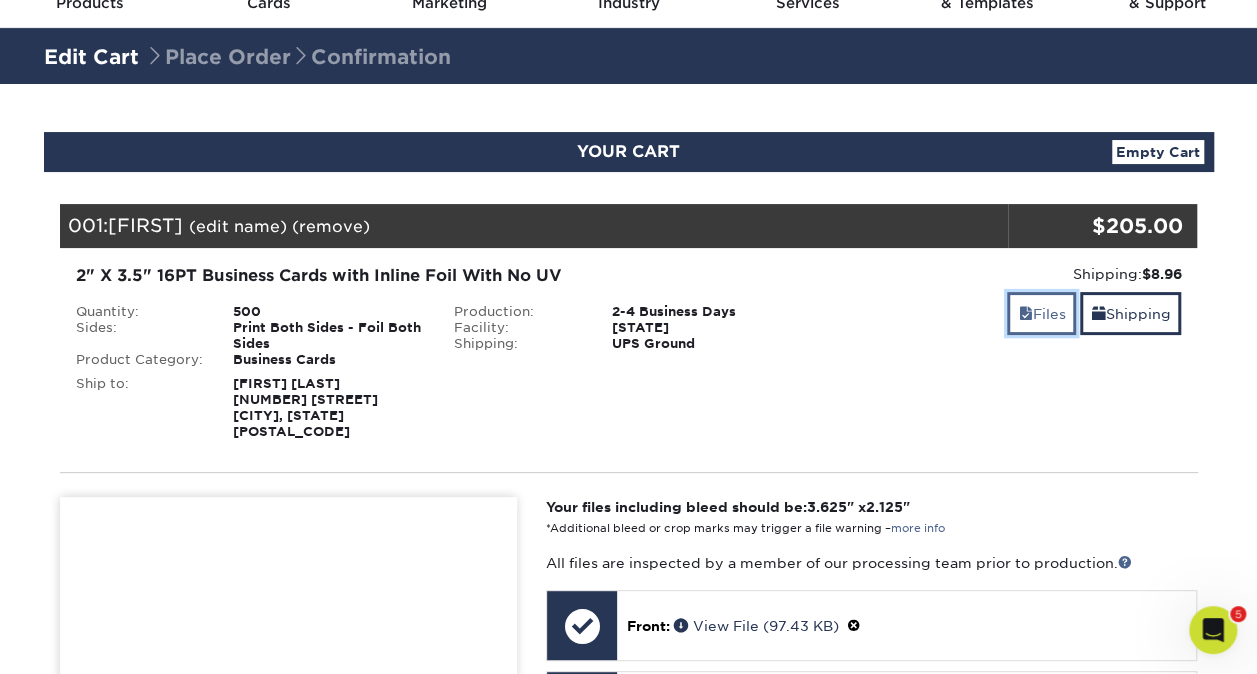 click on "Files" at bounding box center [1041, 313] 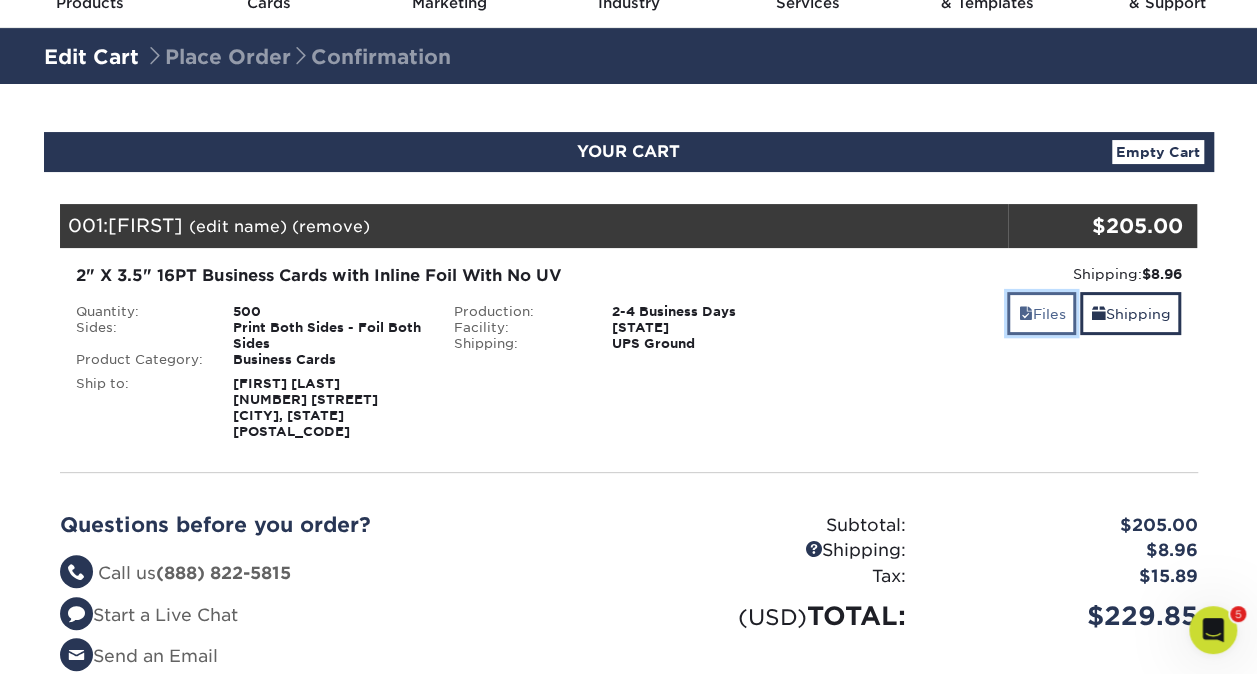 click on "Files" at bounding box center (1041, 313) 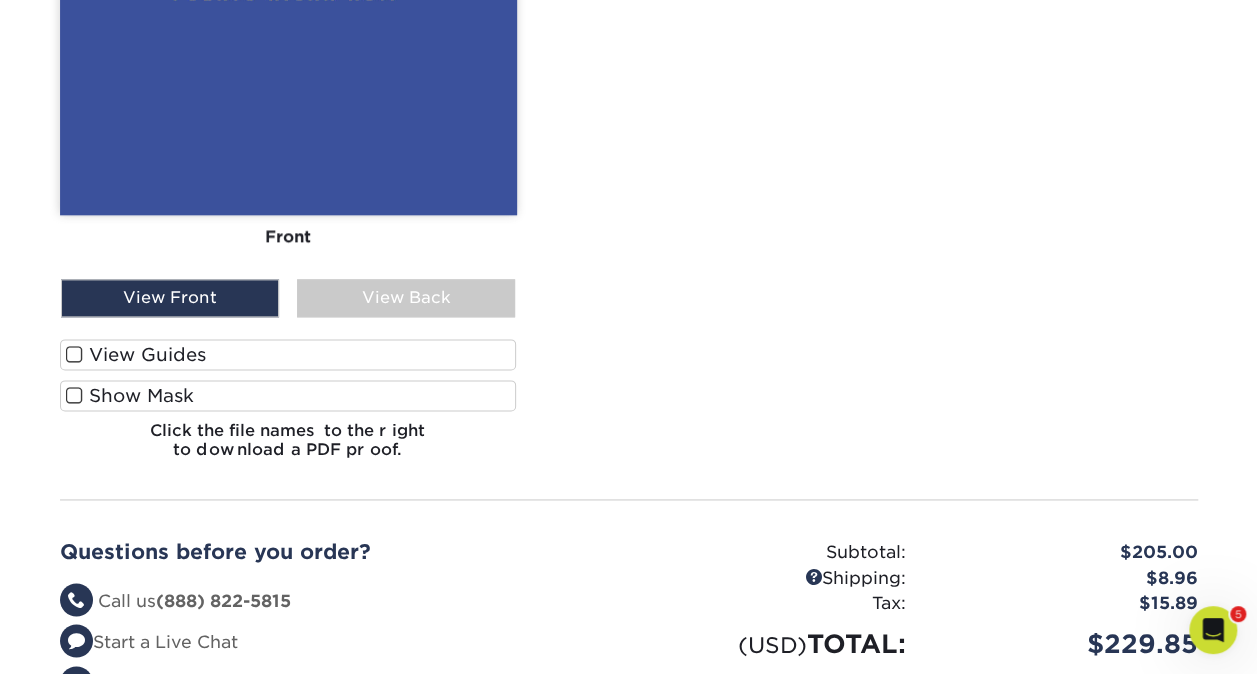 scroll, scrollTop: 1000, scrollLeft: 0, axis: vertical 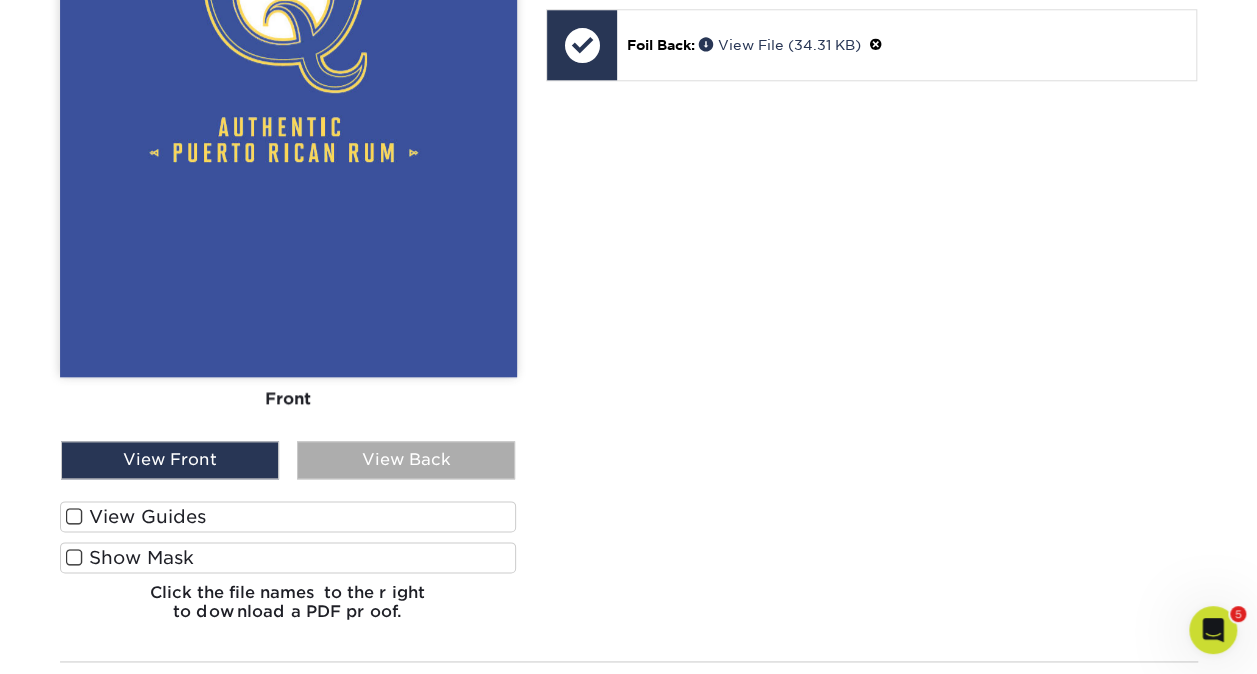 drag, startPoint x: 242, startPoint y: 460, endPoint x: 322, endPoint y: 460, distance: 80 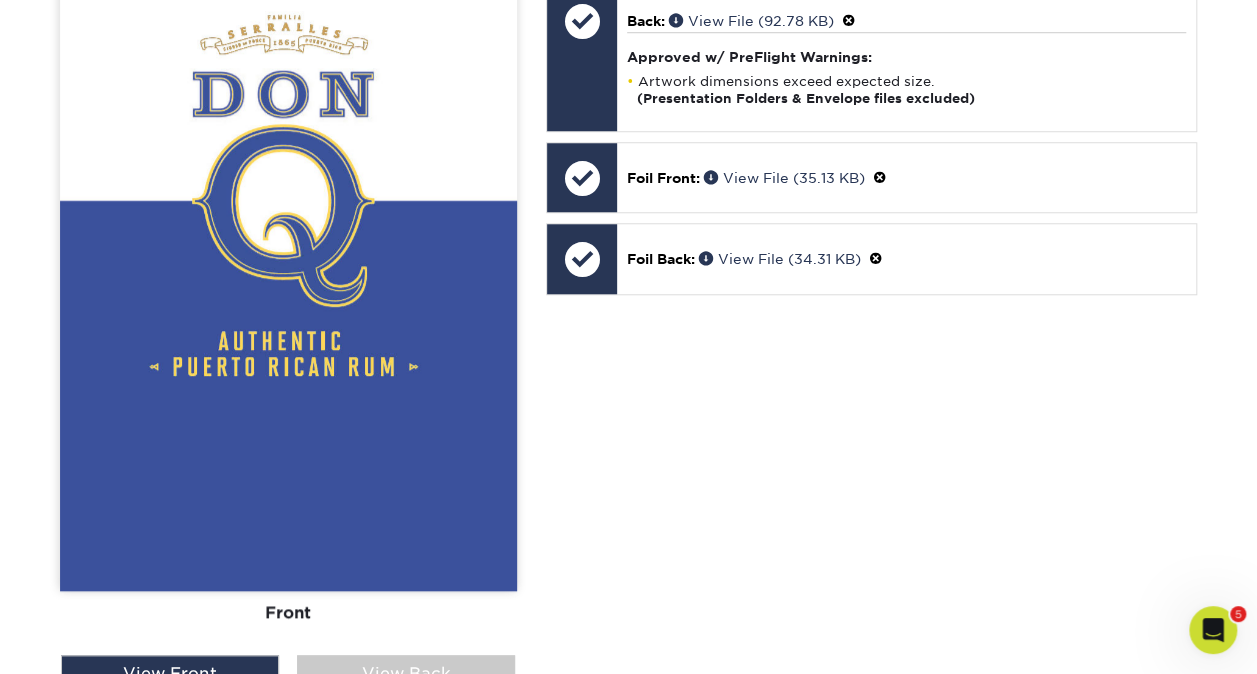 scroll, scrollTop: 500, scrollLeft: 0, axis: vertical 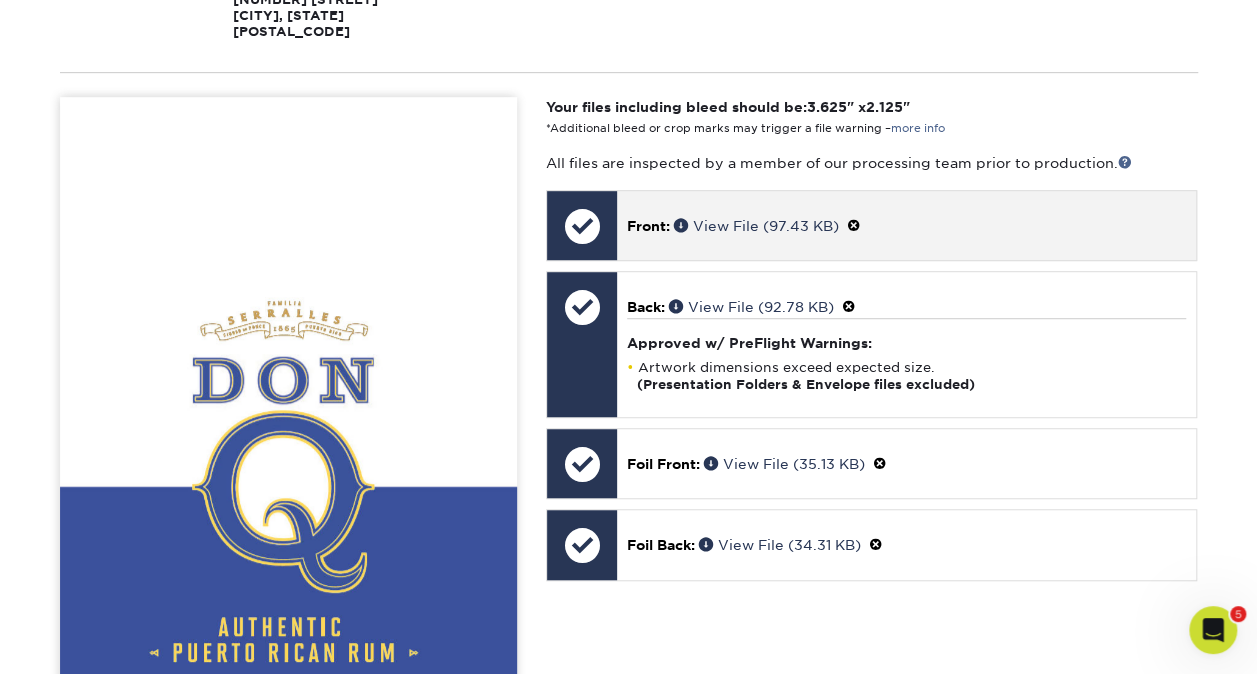 click on "View File (97.43 KB)" at bounding box center [756, 226] 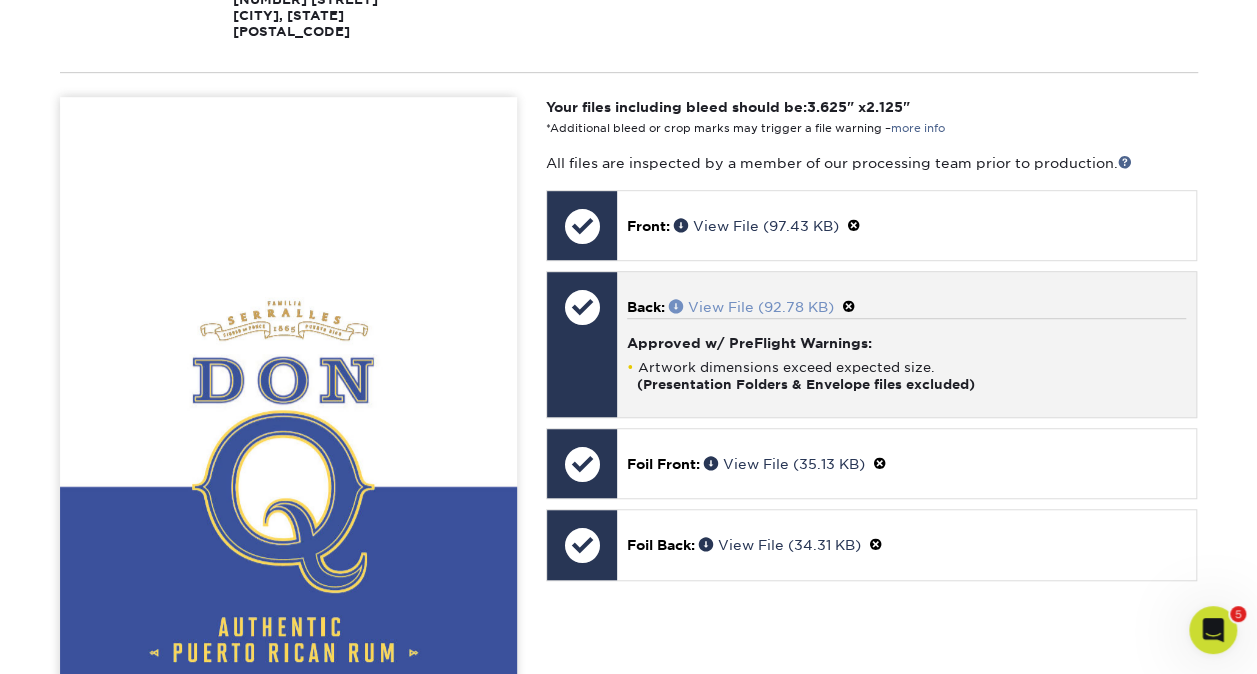 click on "View File (92.78 KB)" at bounding box center [751, 307] 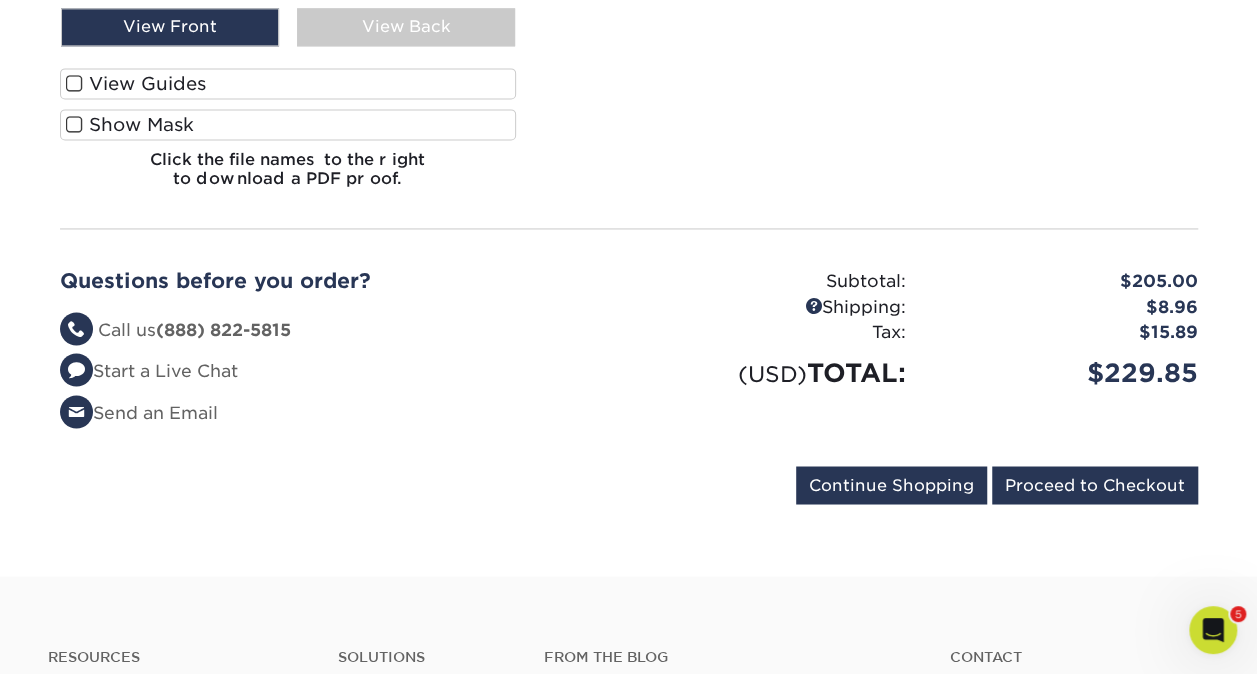 scroll, scrollTop: 1500, scrollLeft: 0, axis: vertical 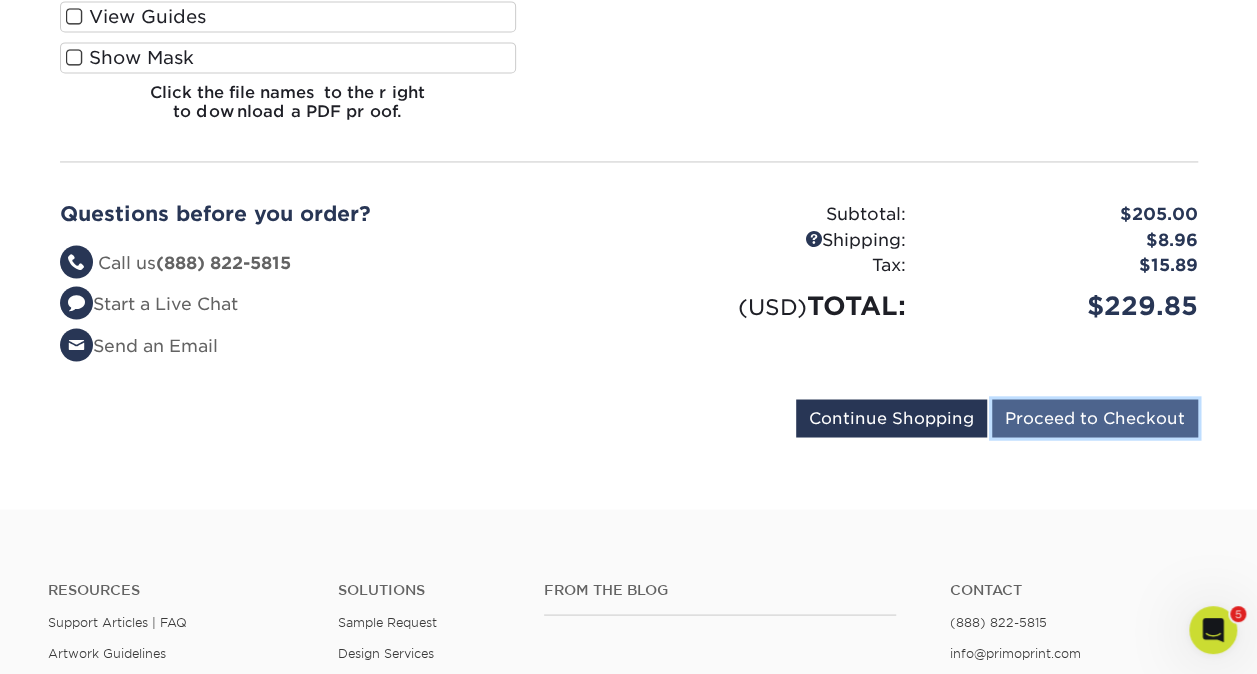 click on "Proceed to Checkout" at bounding box center [1095, 418] 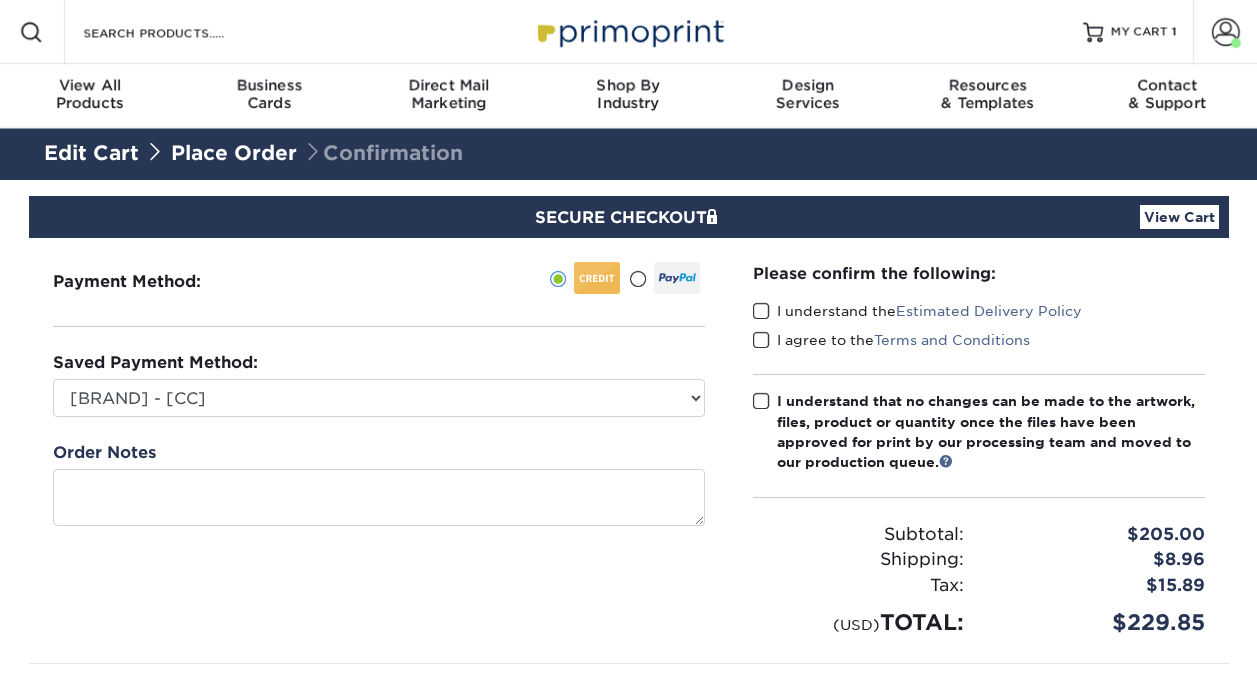scroll, scrollTop: 0, scrollLeft: 0, axis: both 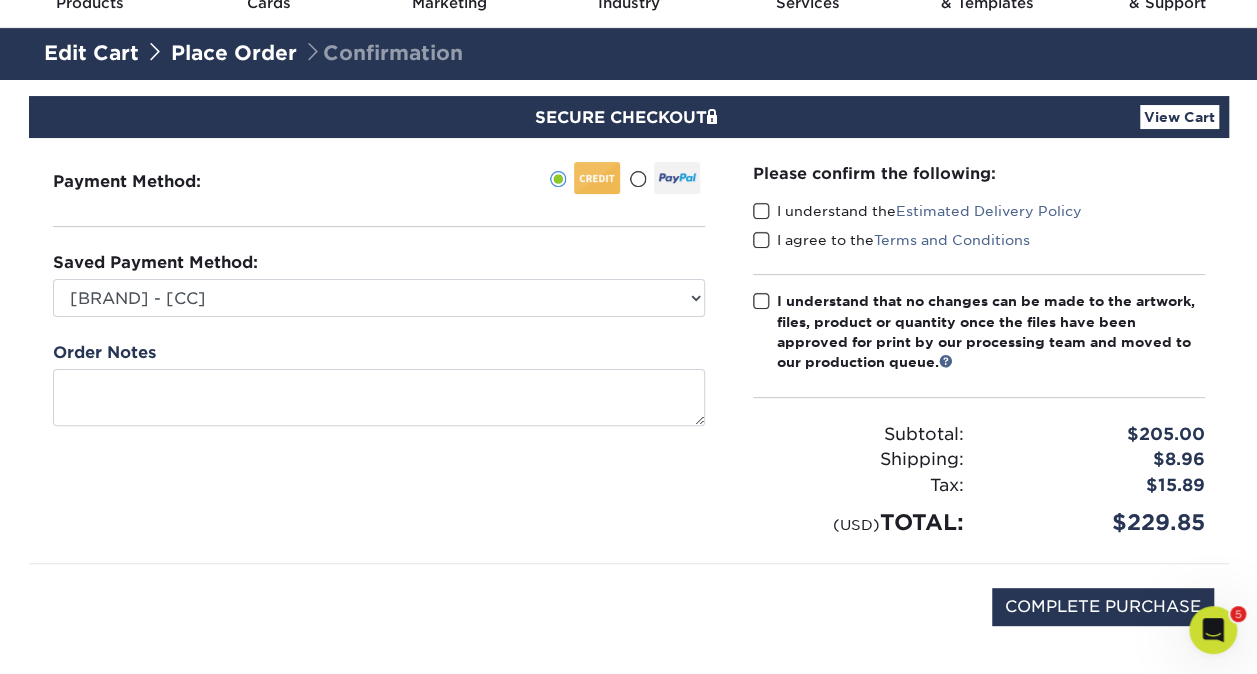 click at bounding box center [761, 211] 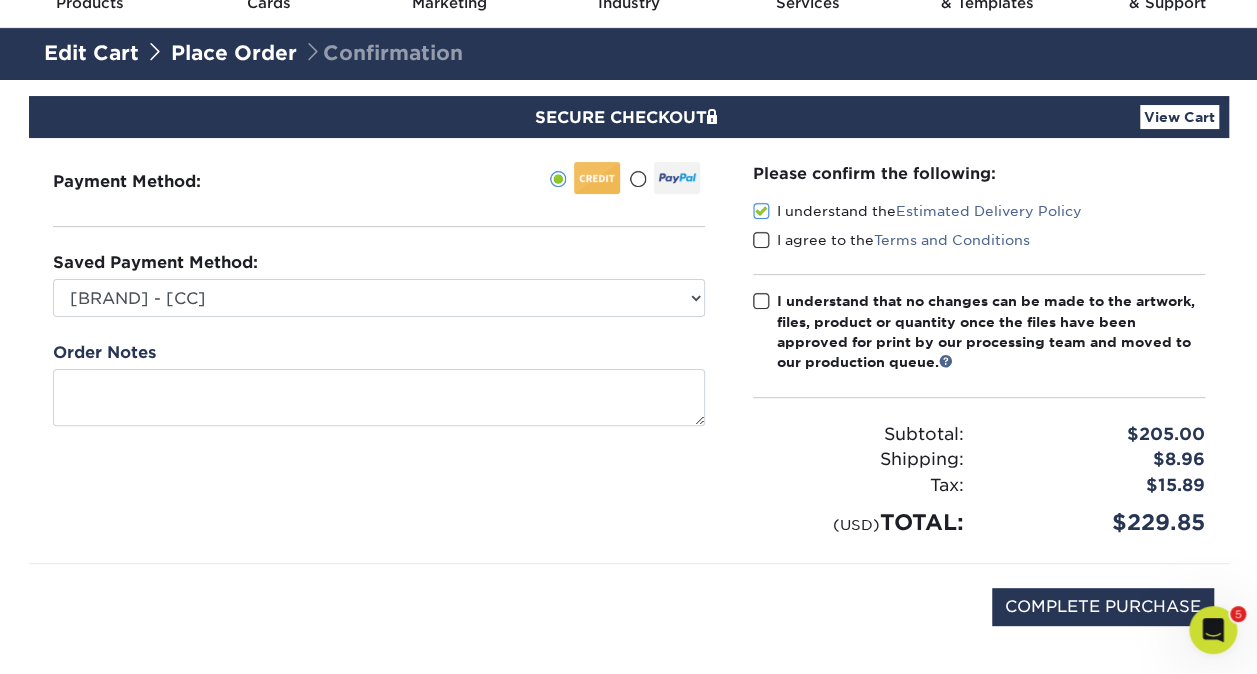click at bounding box center [761, 240] 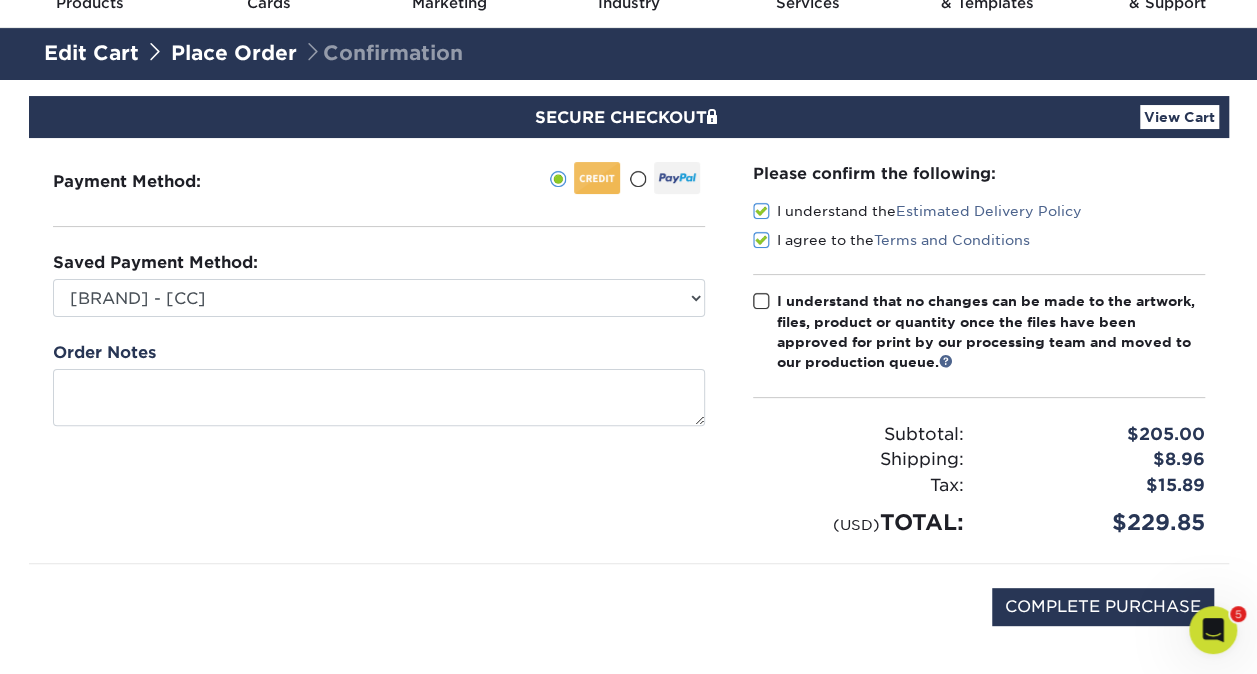 click at bounding box center [761, 301] 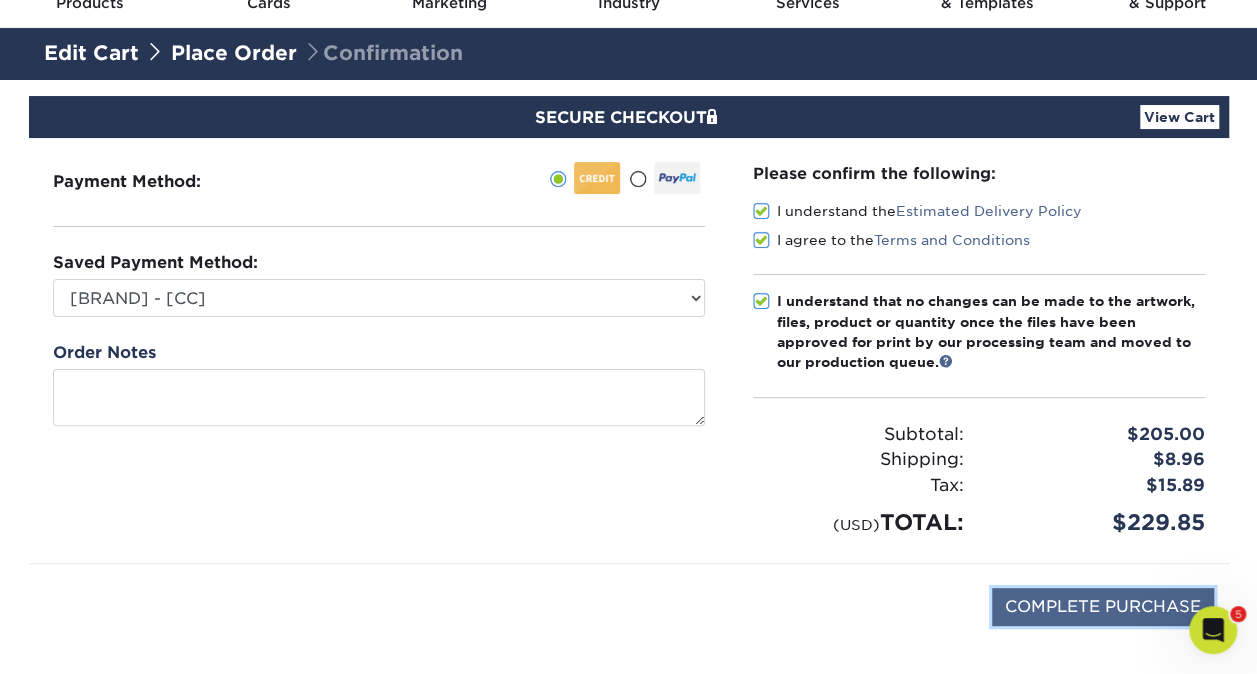 click on "COMPLETE PURCHASE" at bounding box center [1103, 607] 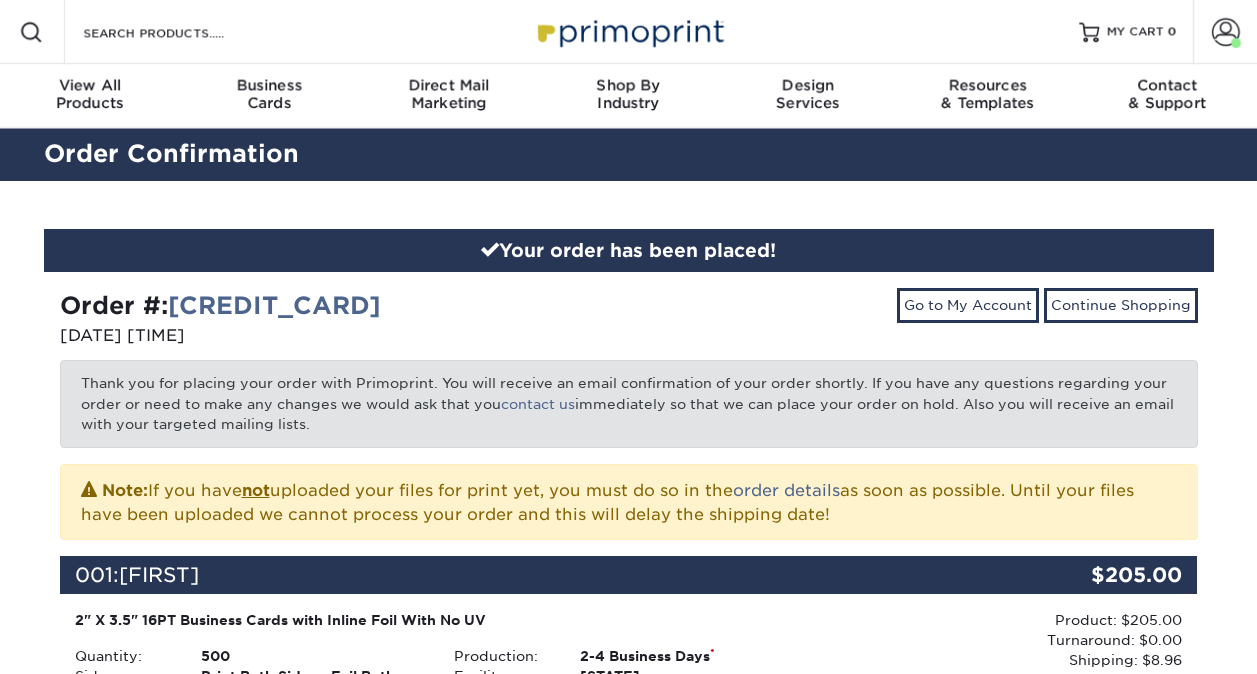 scroll, scrollTop: 0, scrollLeft: 0, axis: both 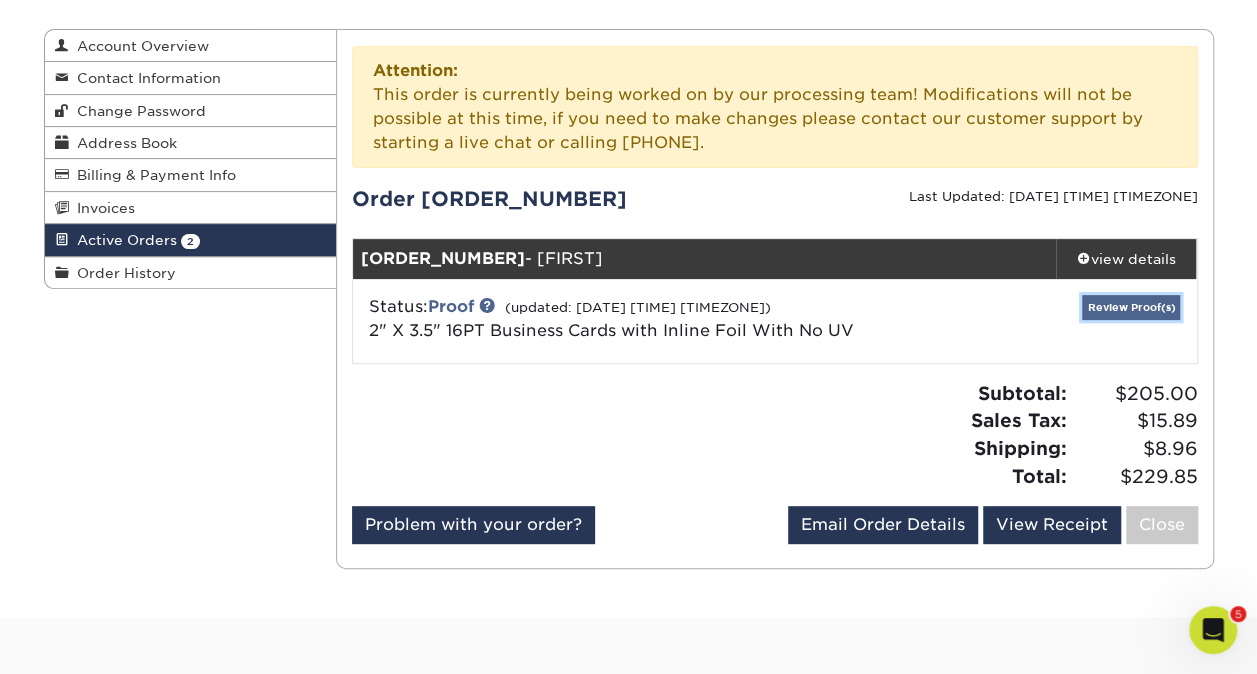 click on "Review Proof(s)" at bounding box center [1131, 307] 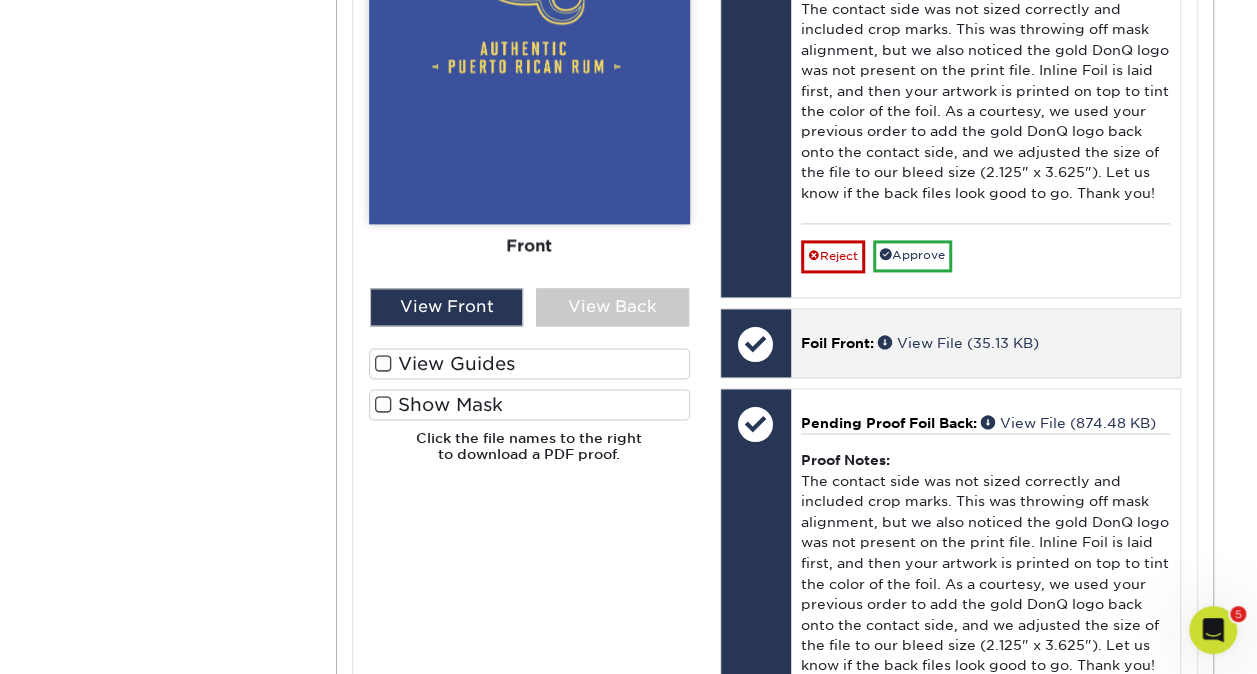 scroll, scrollTop: 1300, scrollLeft: 0, axis: vertical 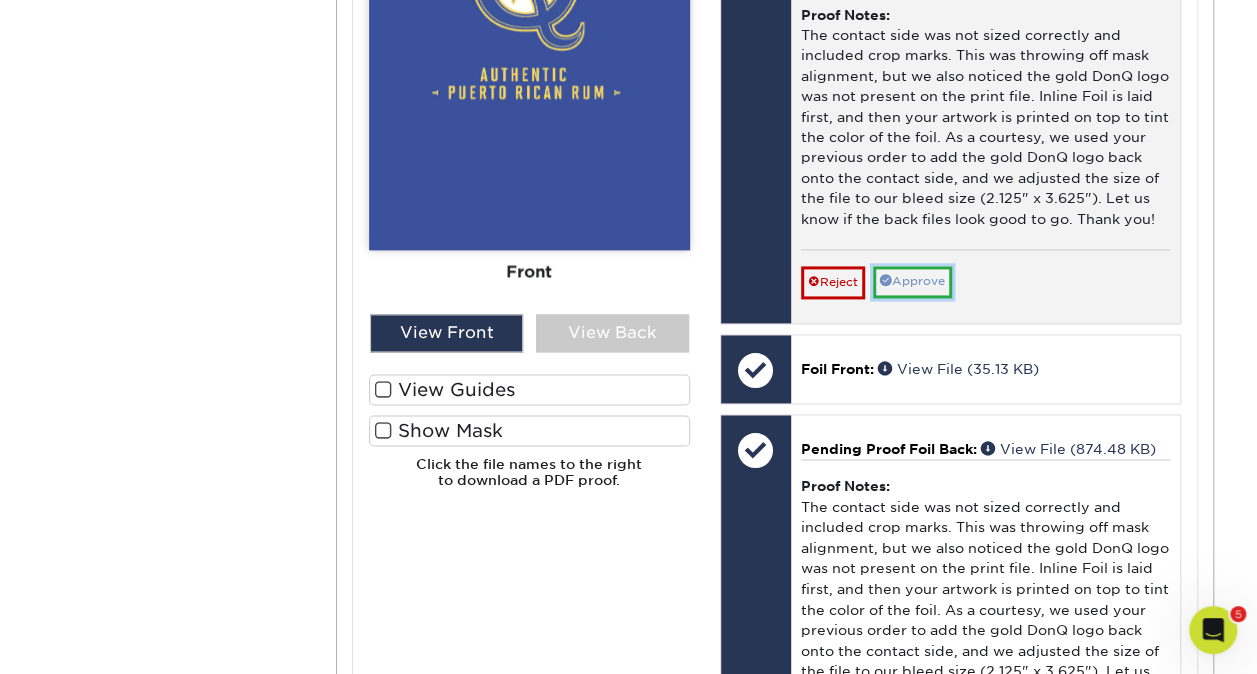 click on "Approve" at bounding box center [912, 281] 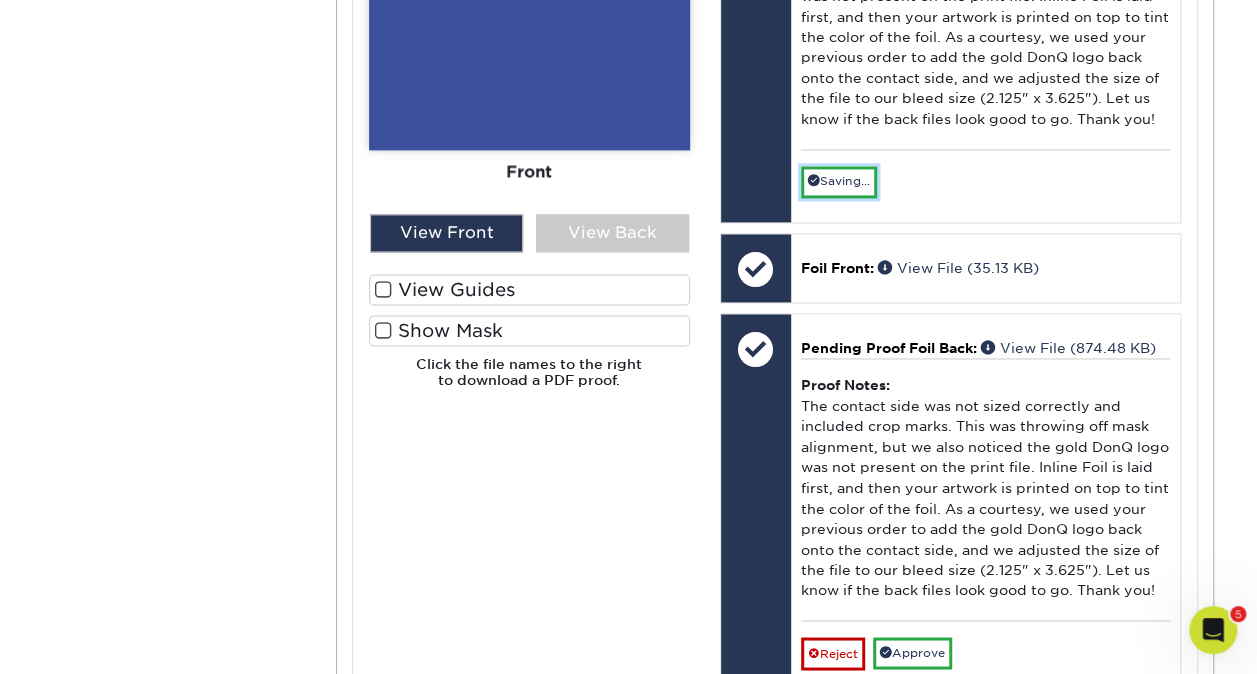 scroll, scrollTop: 1200, scrollLeft: 0, axis: vertical 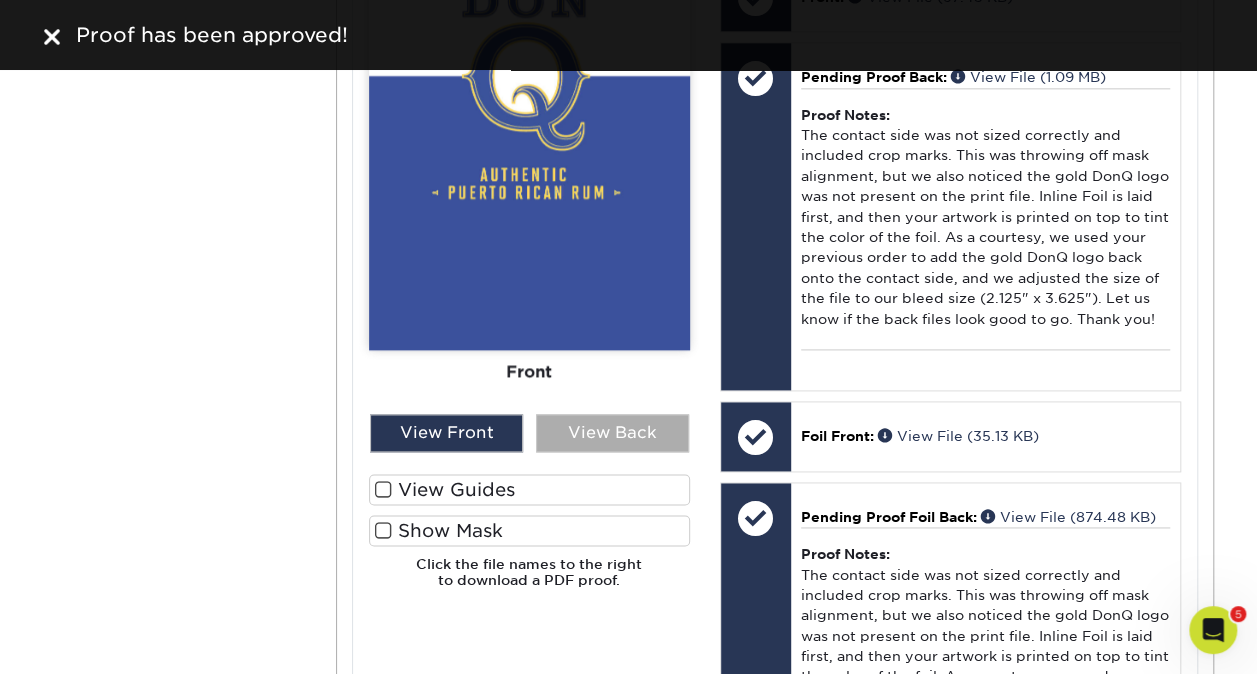 click on "View Back" at bounding box center [612, 433] 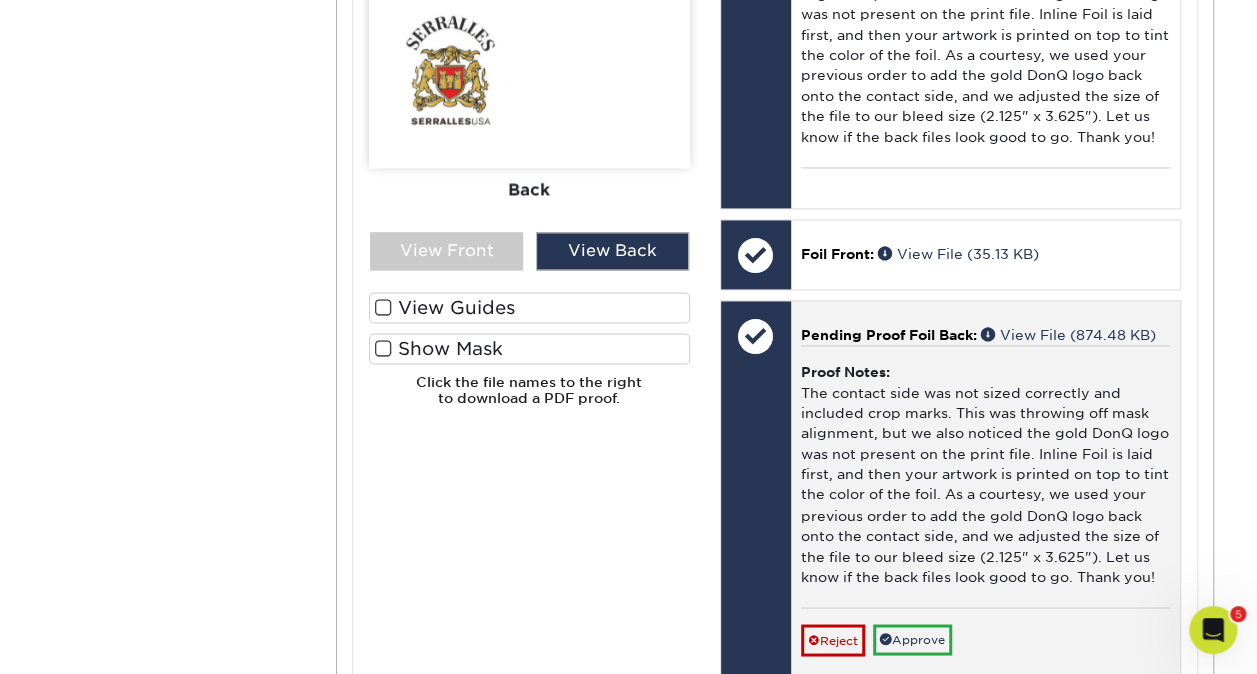 scroll, scrollTop: 1400, scrollLeft: 0, axis: vertical 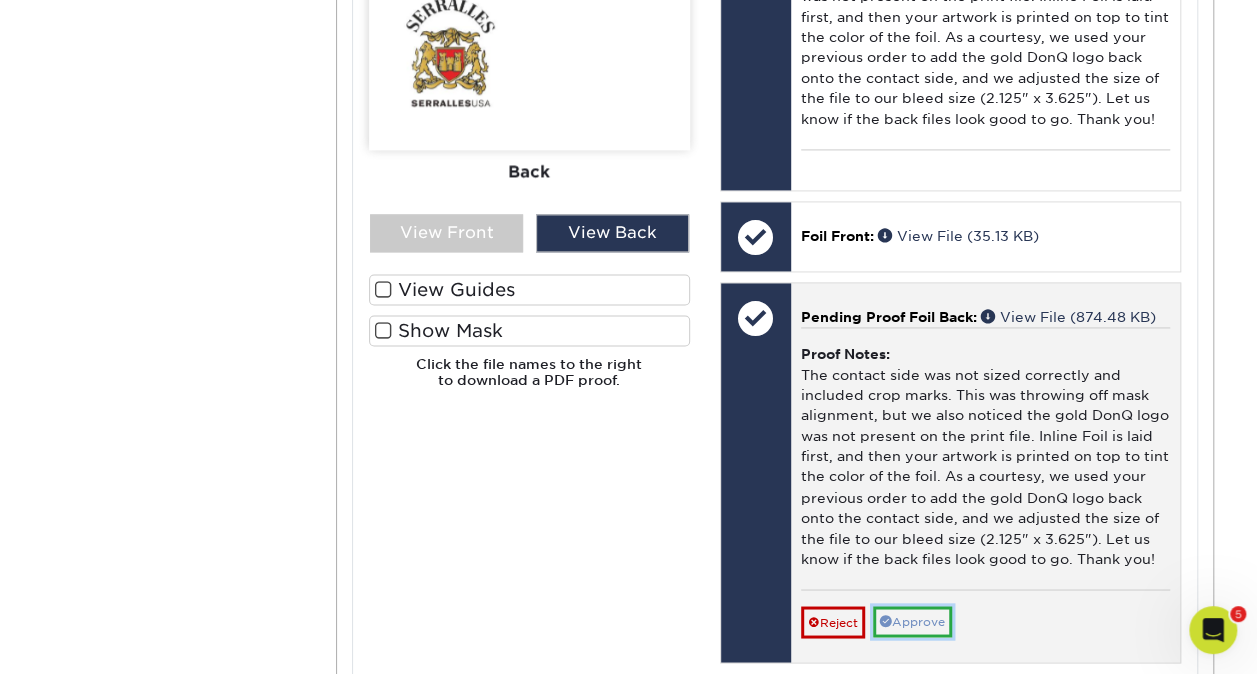 click on "Approve" at bounding box center (912, 621) 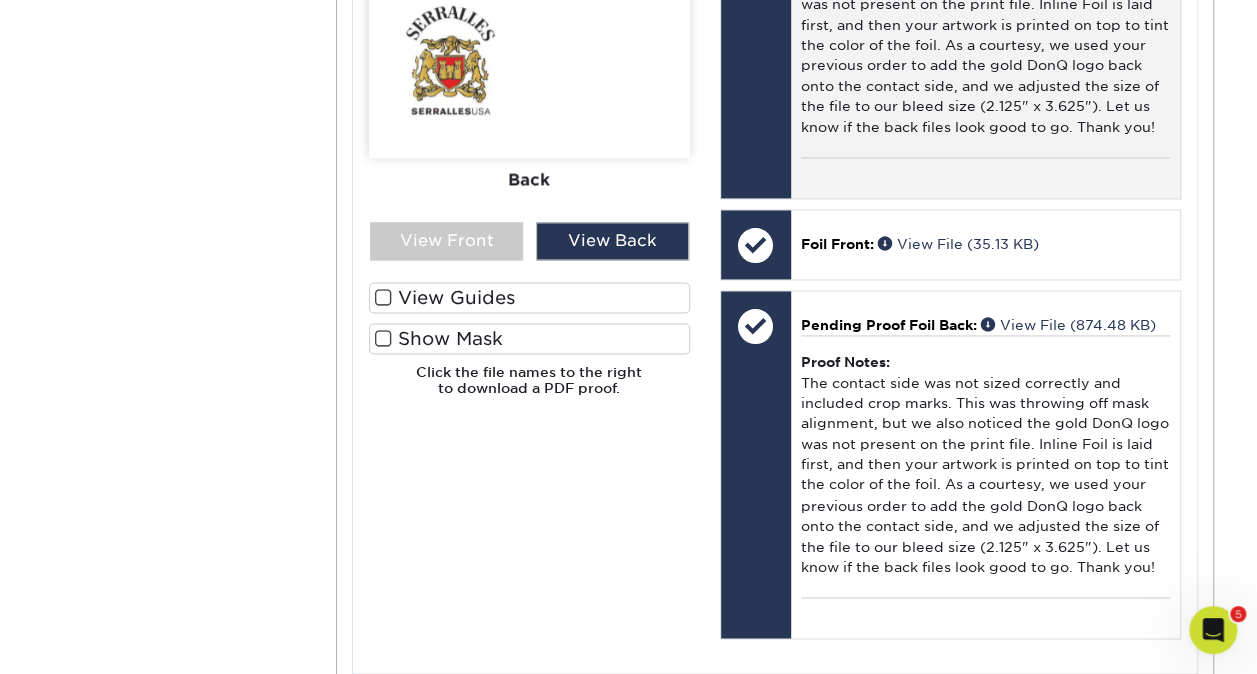 scroll, scrollTop: 1200, scrollLeft: 0, axis: vertical 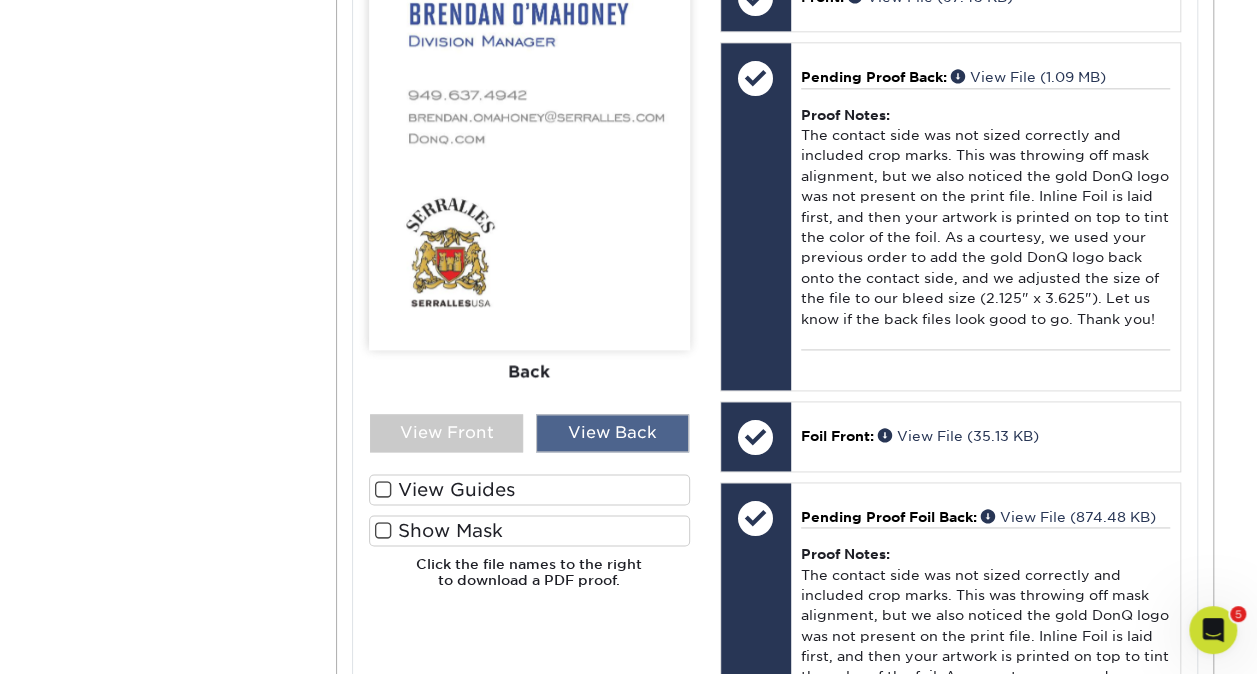click on "View Back" at bounding box center [612, 433] 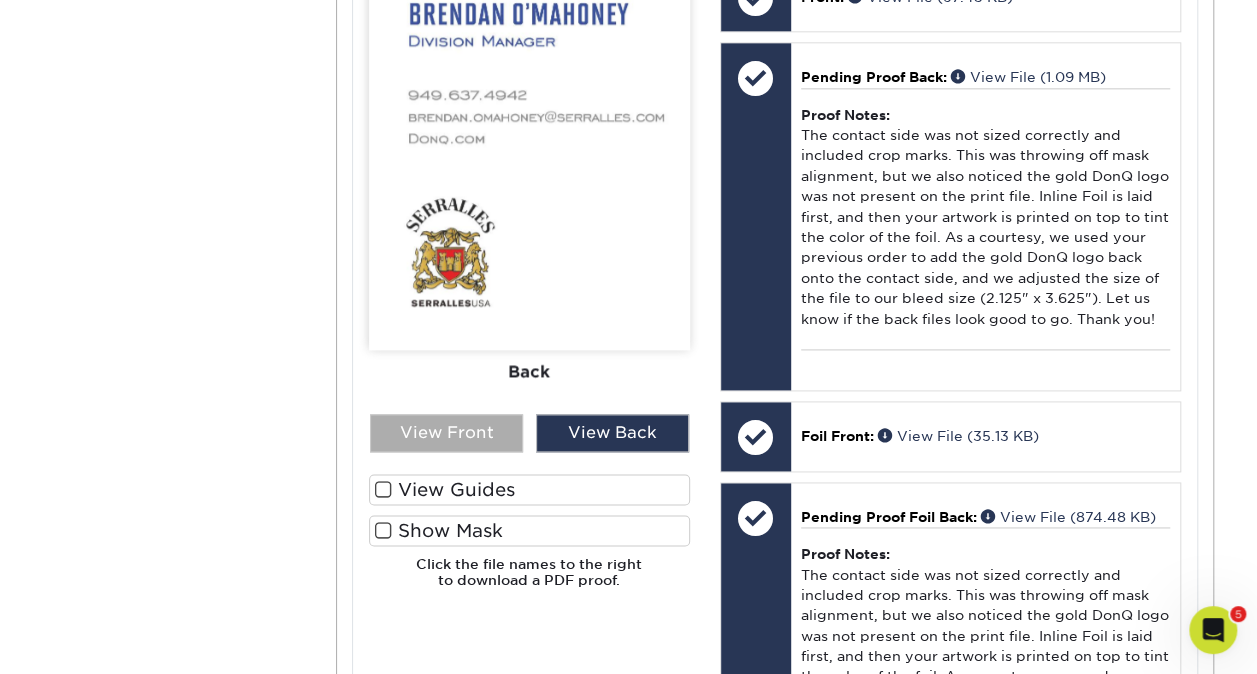 click on "View Front" at bounding box center (446, 433) 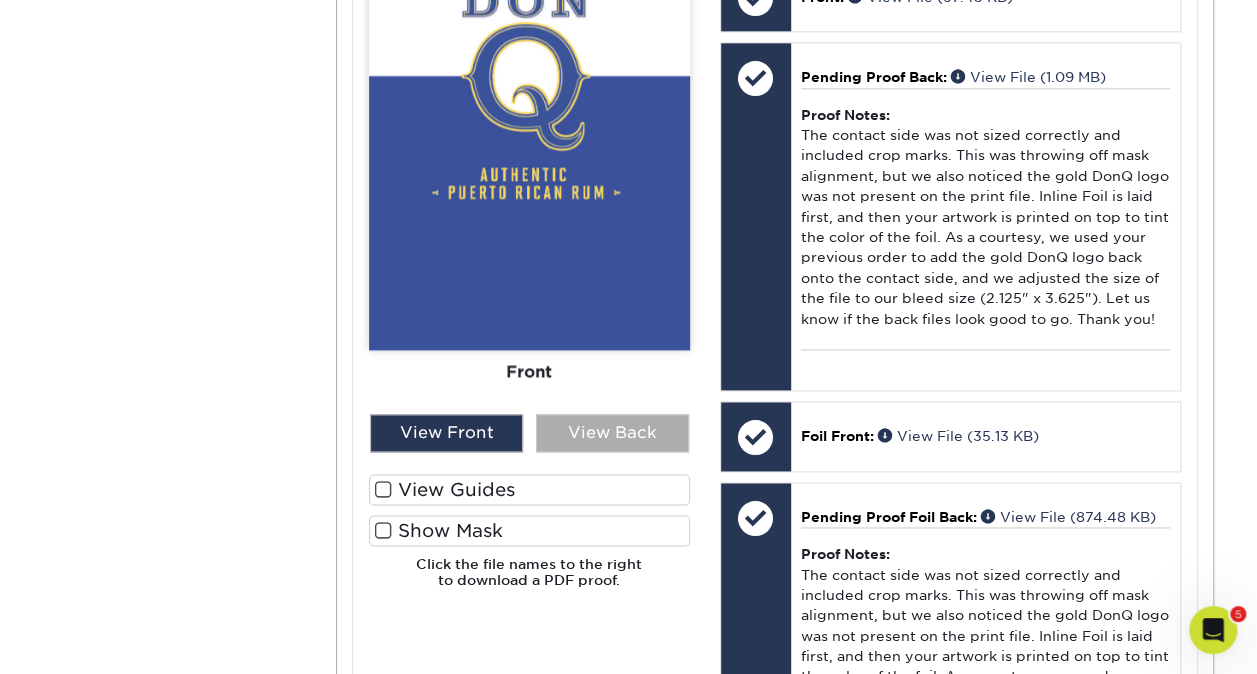 click on "View Back" at bounding box center [612, 433] 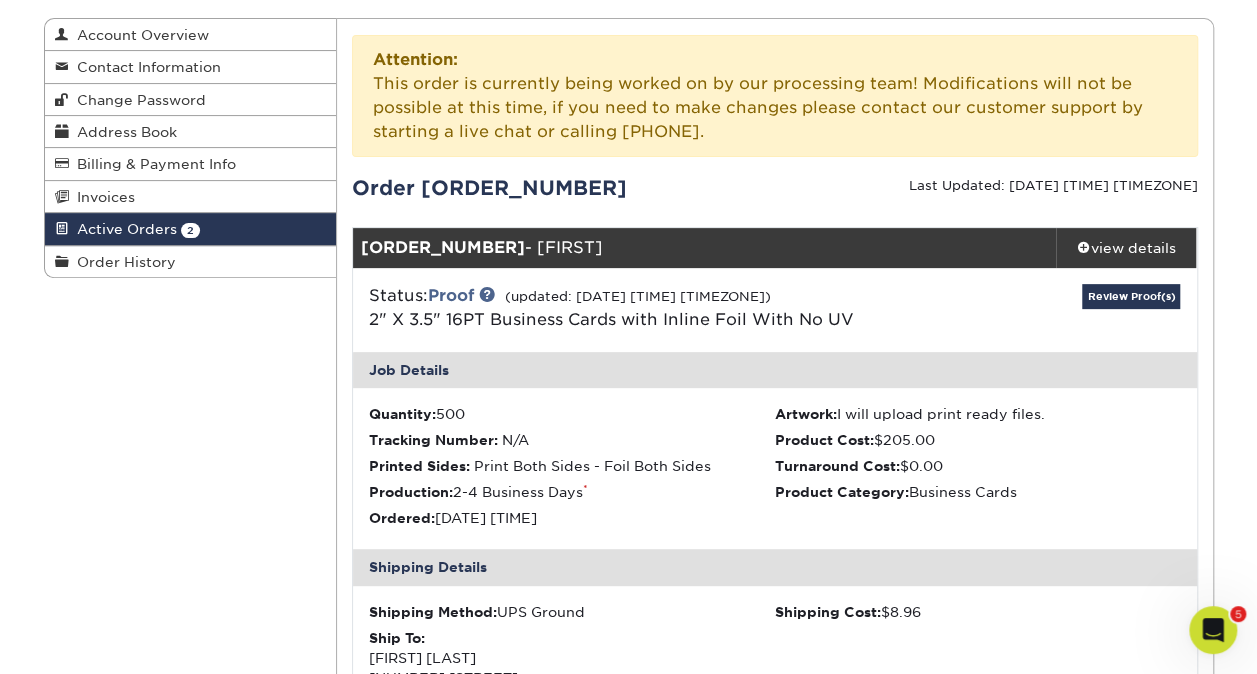scroll, scrollTop: 0, scrollLeft: 0, axis: both 